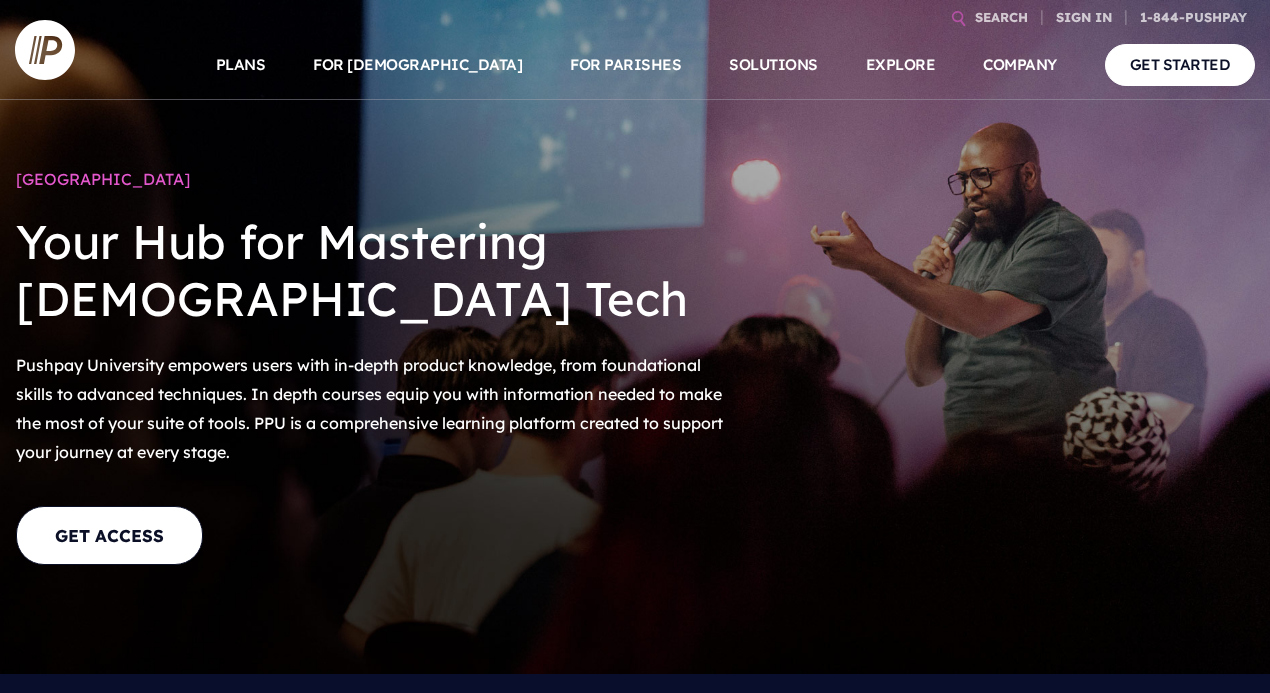 scroll, scrollTop: 0, scrollLeft: 0, axis: both 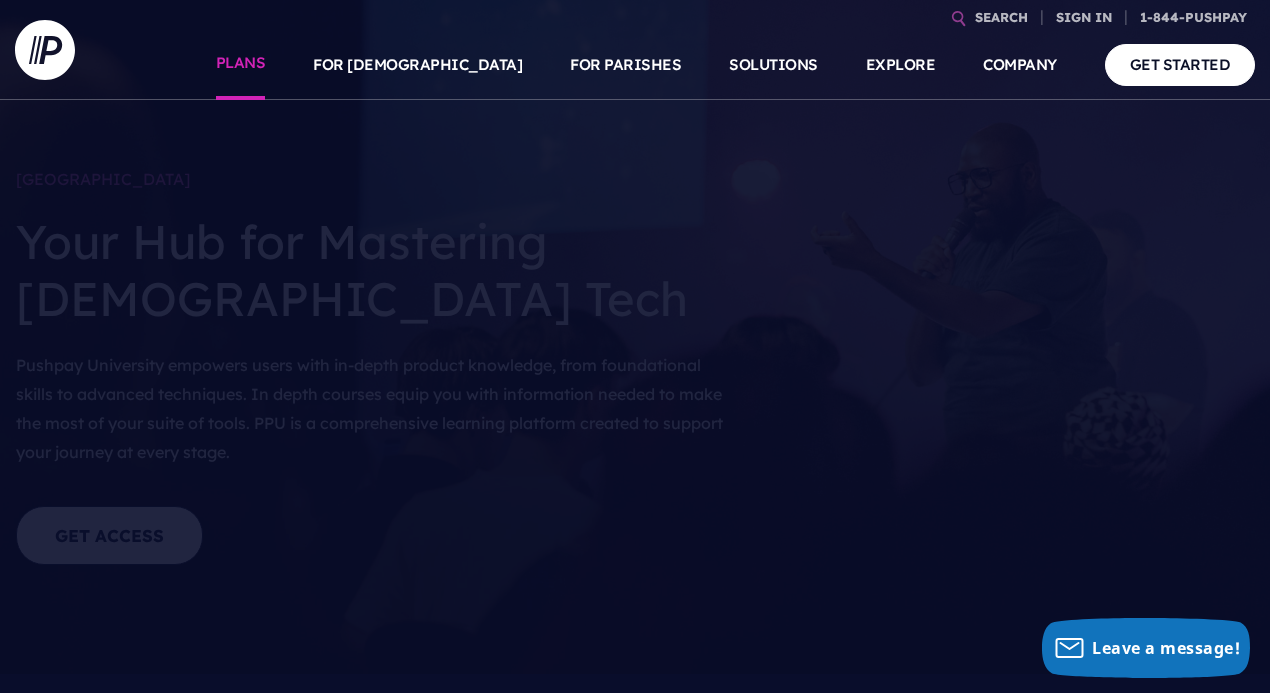 click on "PLANS" at bounding box center [241, 65] 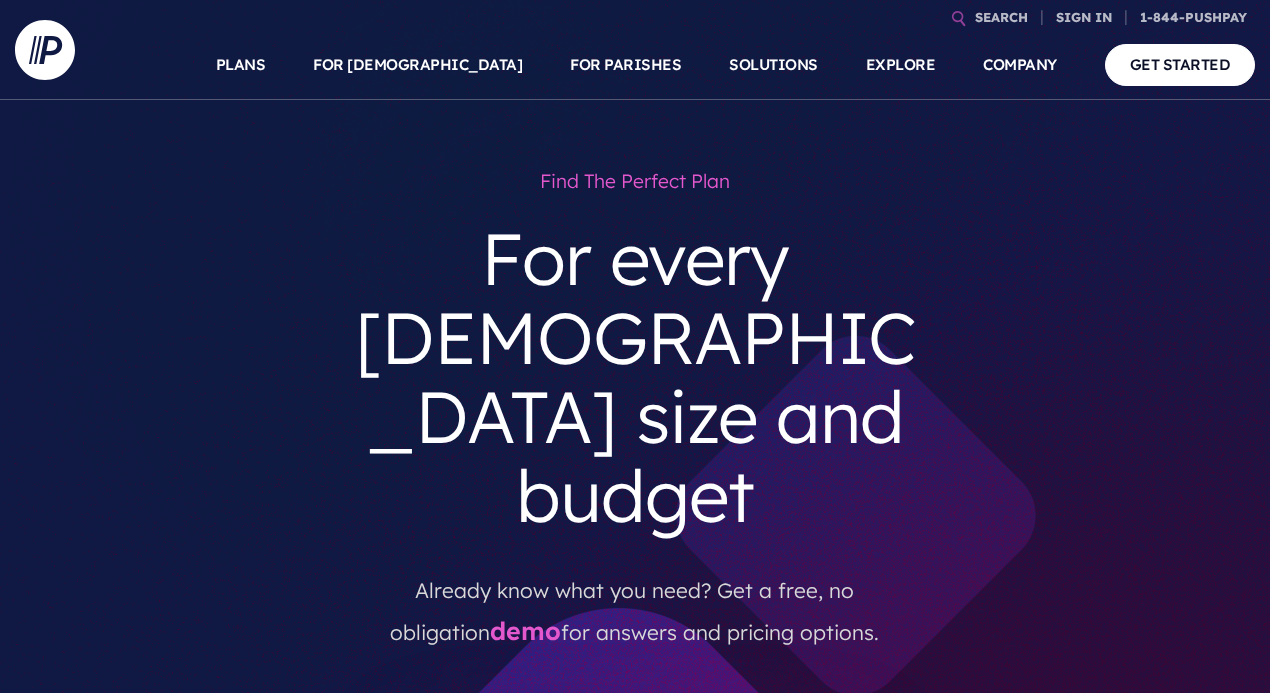 scroll, scrollTop: 0, scrollLeft: 0, axis: both 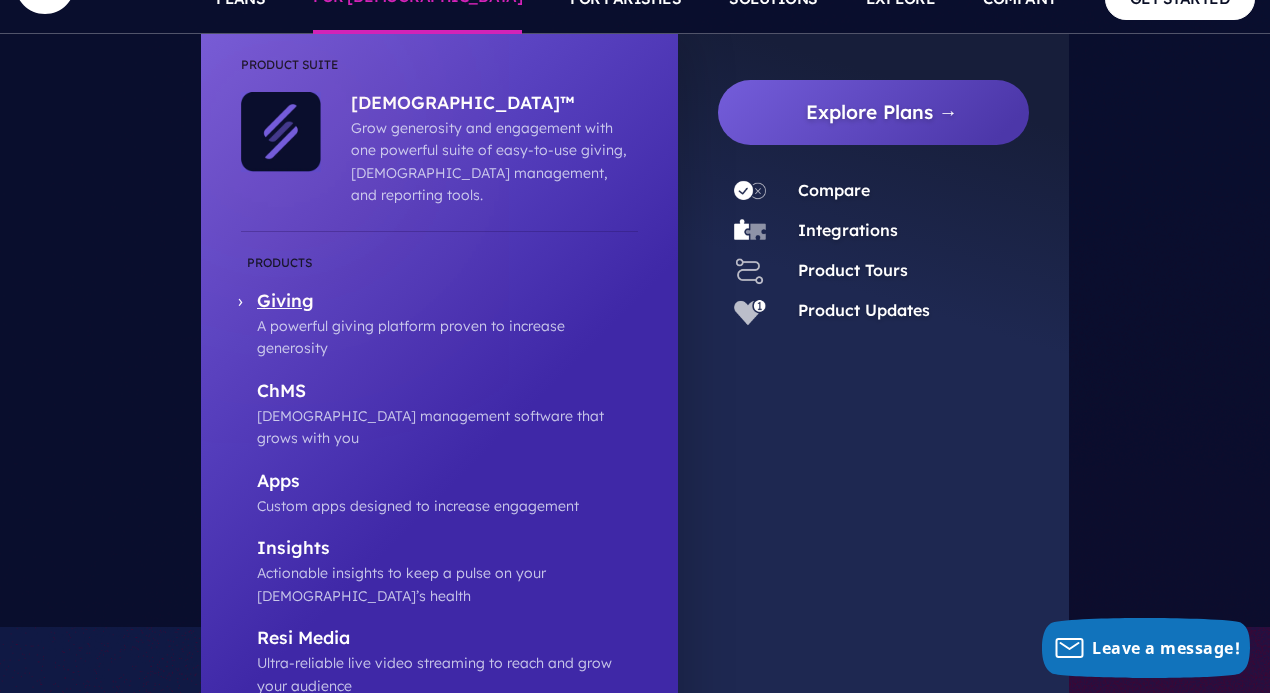 click on "Giving" at bounding box center (447, 302) 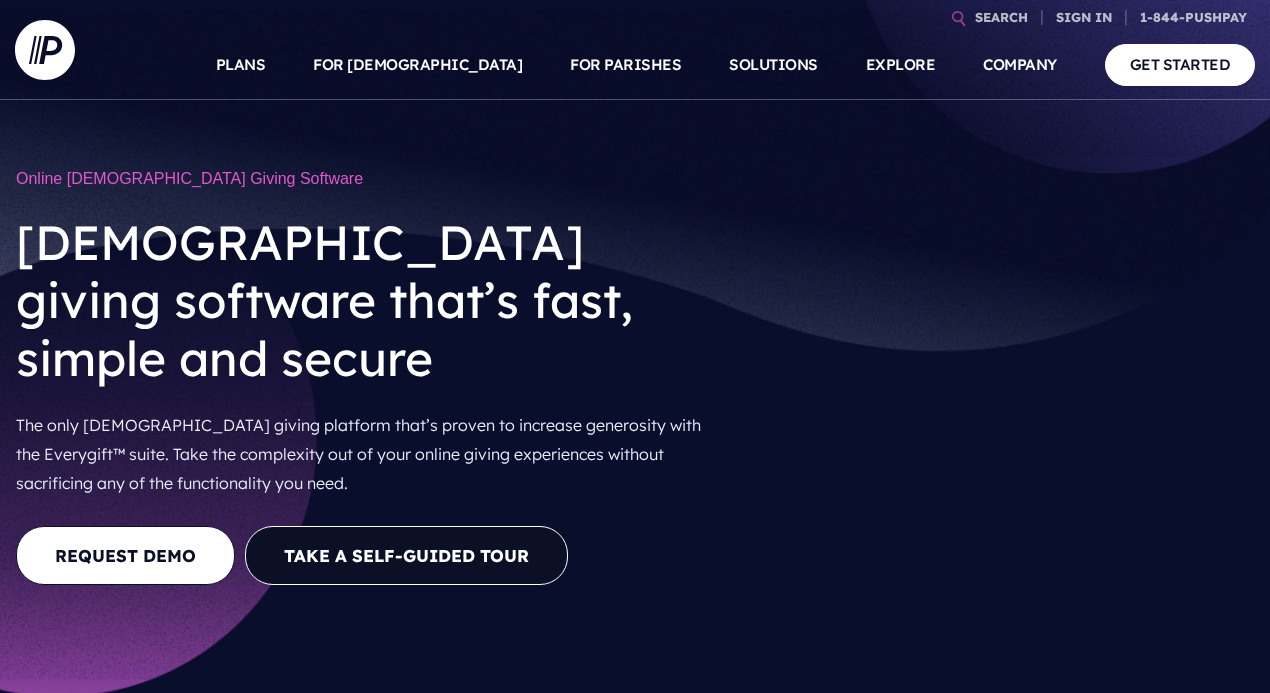 scroll, scrollTop: 0, scrollLeft: 0, axis: both 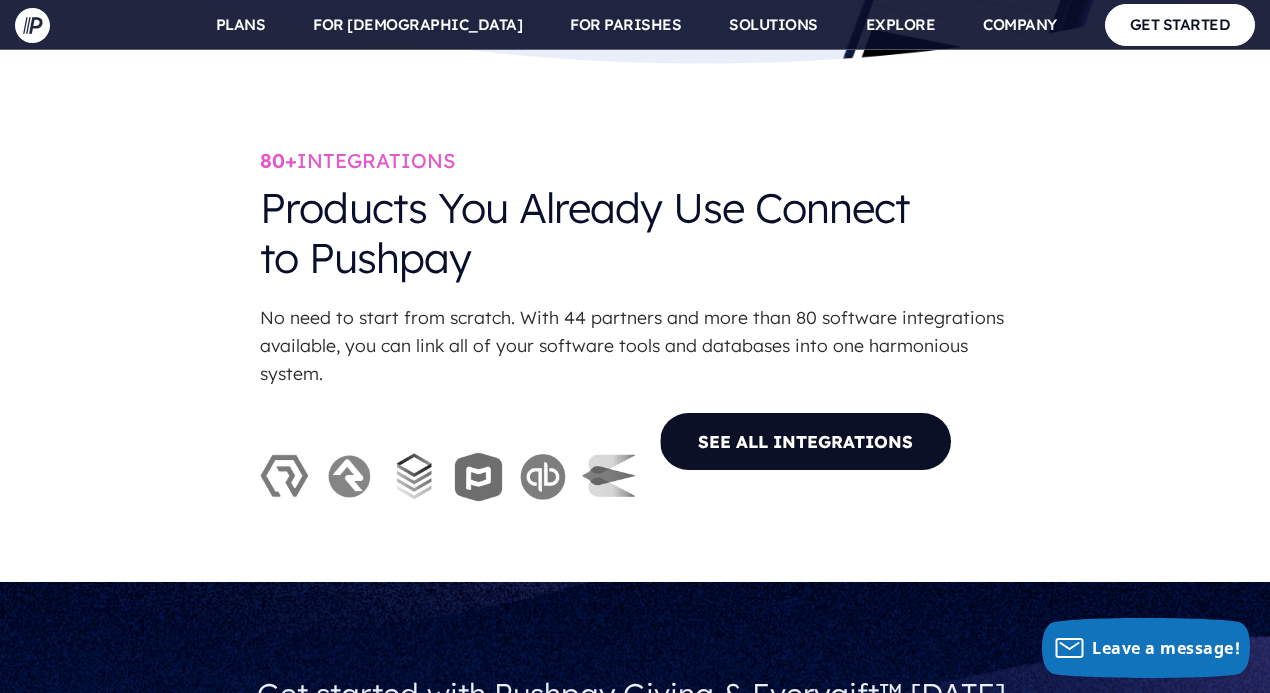 click on "SEE ALL INTEGRATIONS" at bounding box center (805, 441) 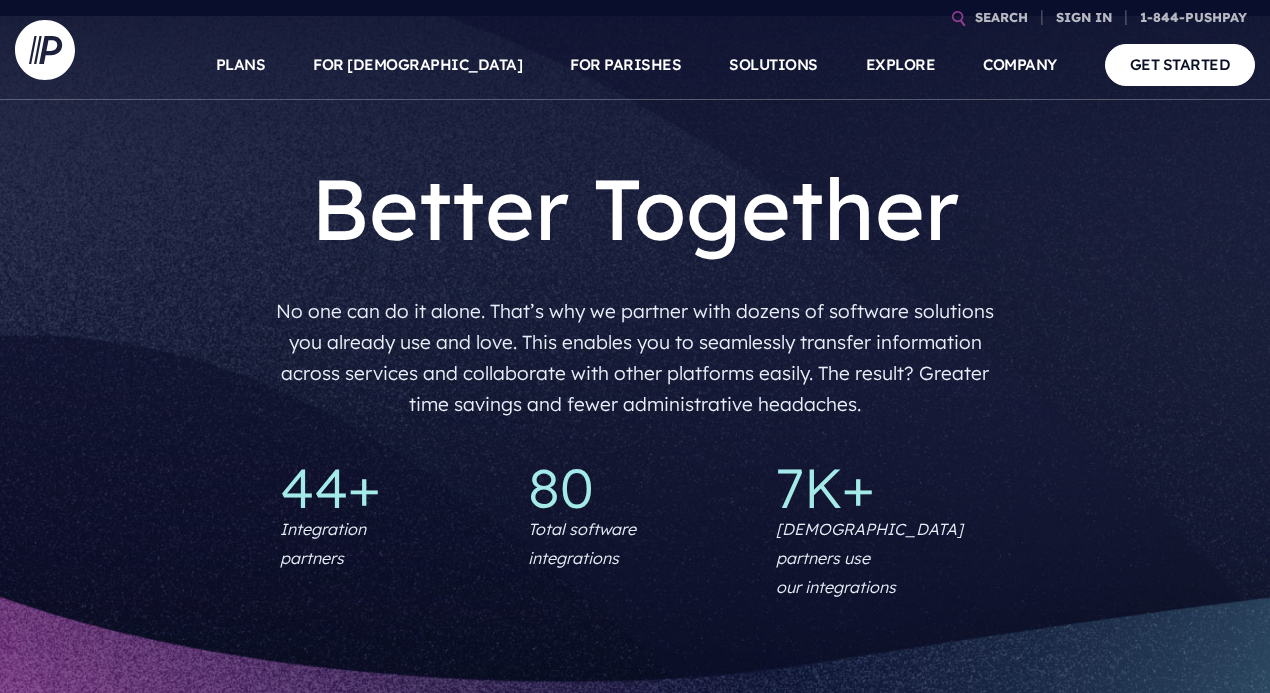 scroll, scrollTop: 0, scrollLeft: 0, axis: both 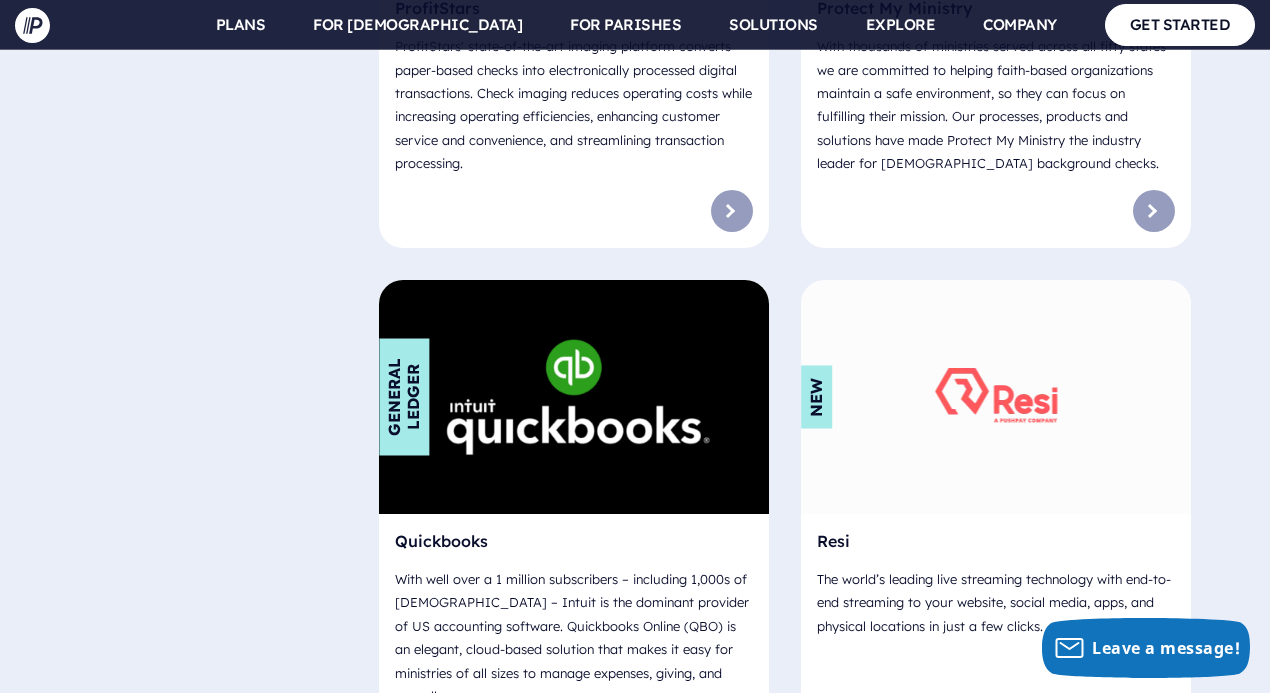 click at bounding box center (732, 743) 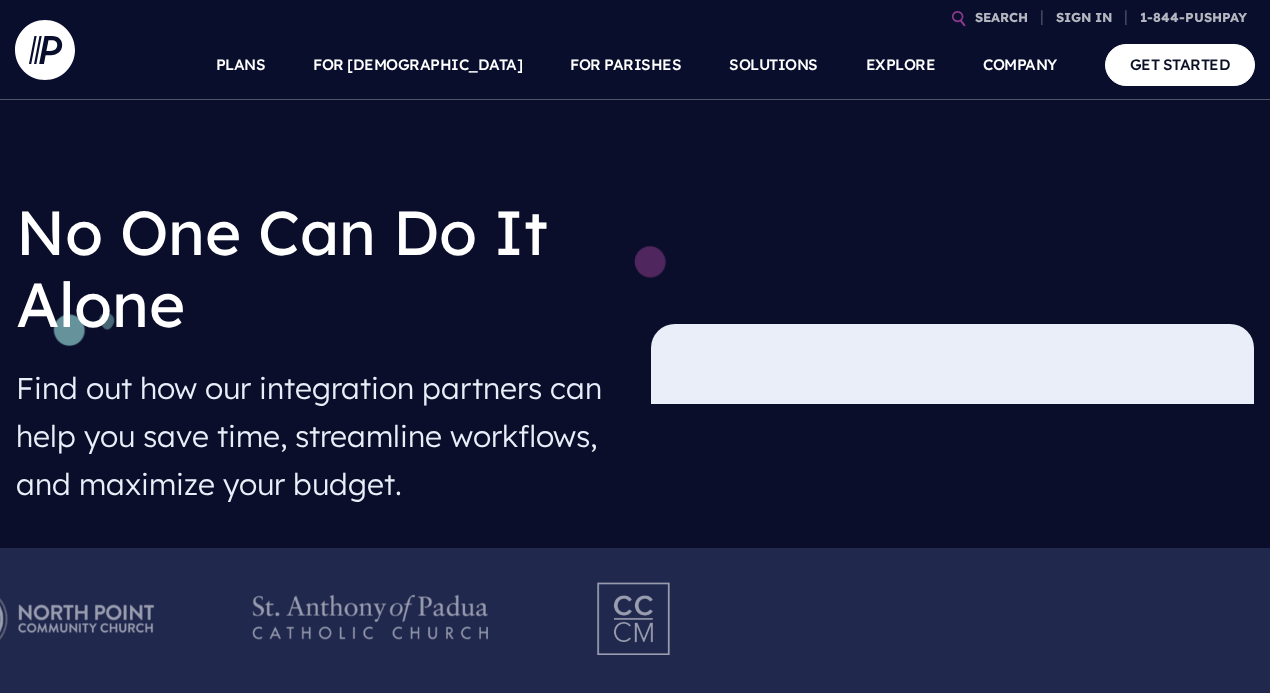 scroll, scrollTop: 0, scrollLeft: 0, axis: both 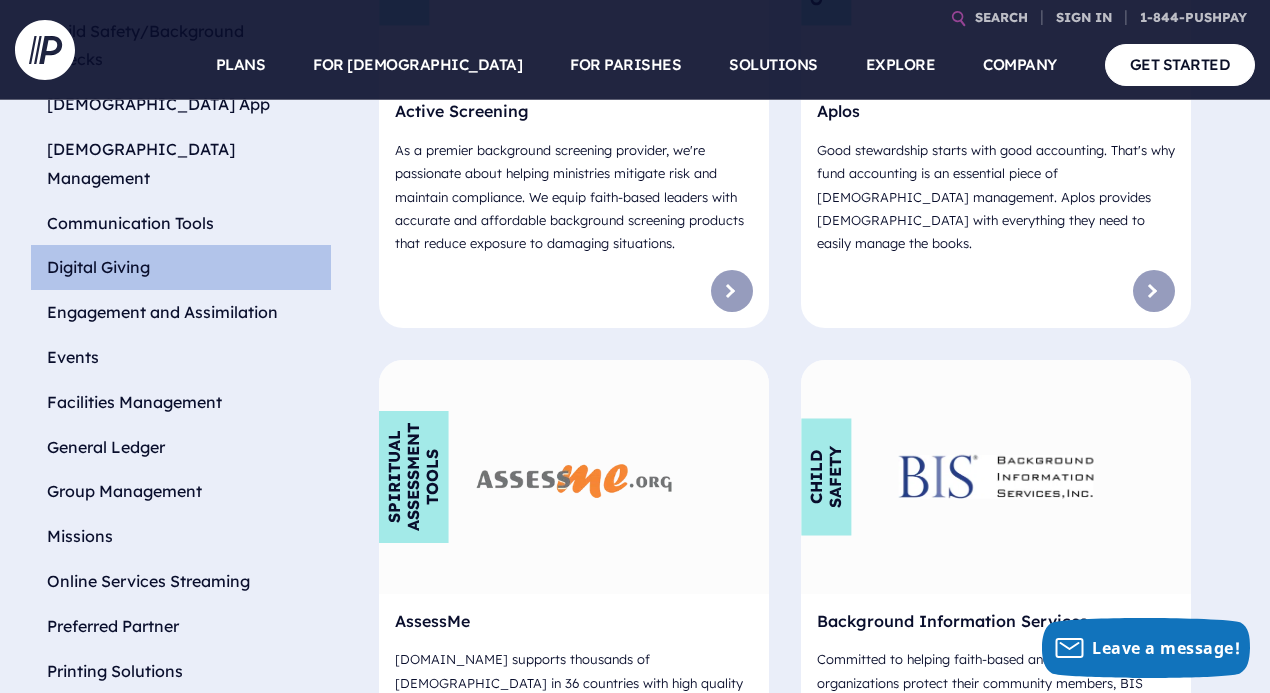 click on "Digital Giving" at bounding box center (181, 267) 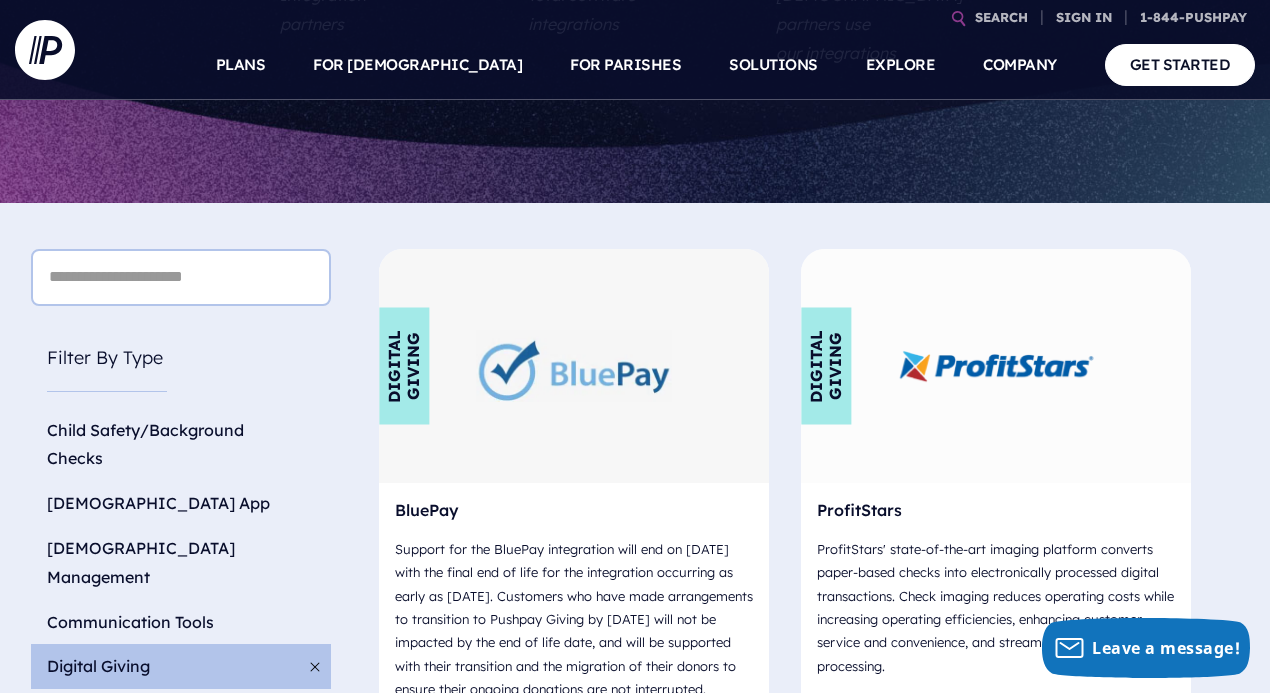 scroll, scrollTop: 466, scrollLeft: 0, axis: vertical 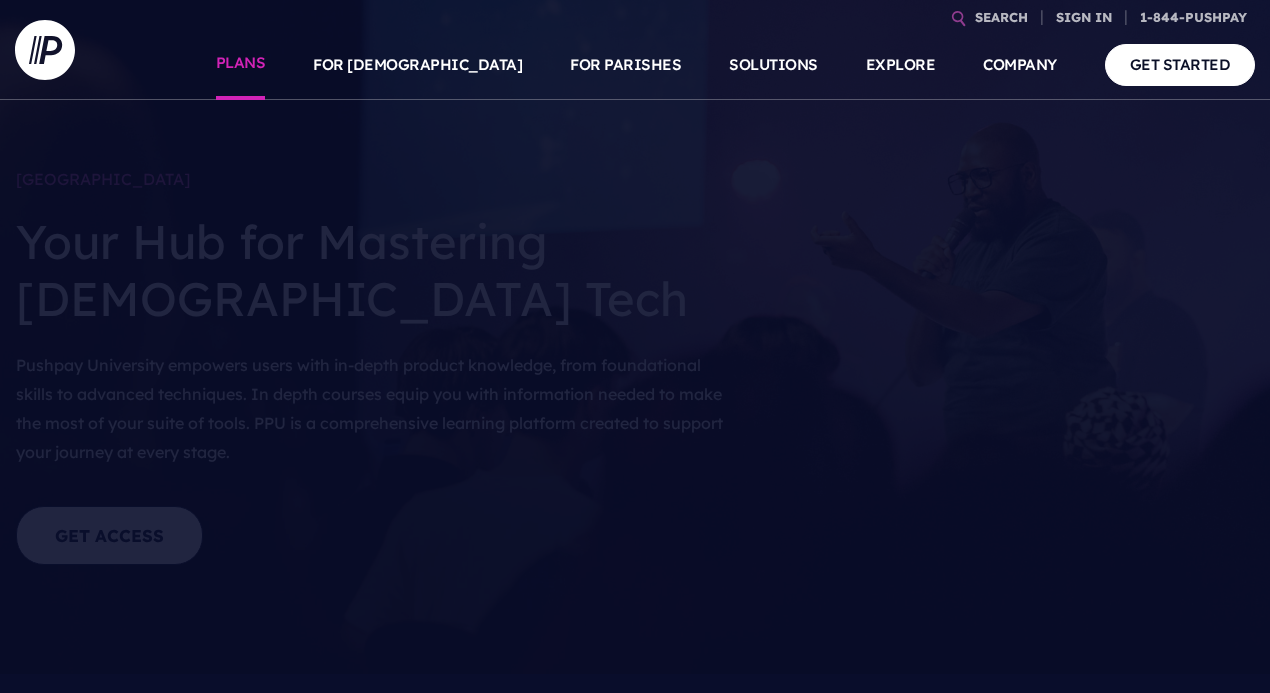 click on "PLANS" at bounding box center [241, 65] 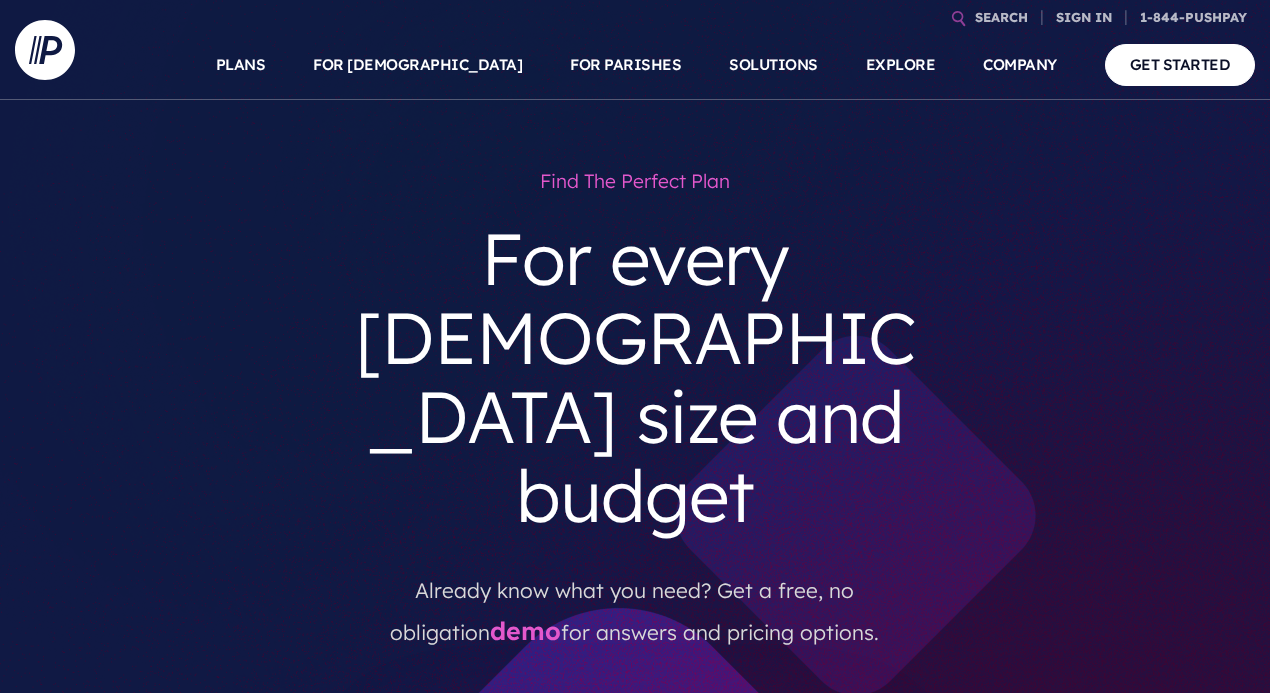 scroll, scrollTop: 54, scrollLeft: 0, axis: vertical 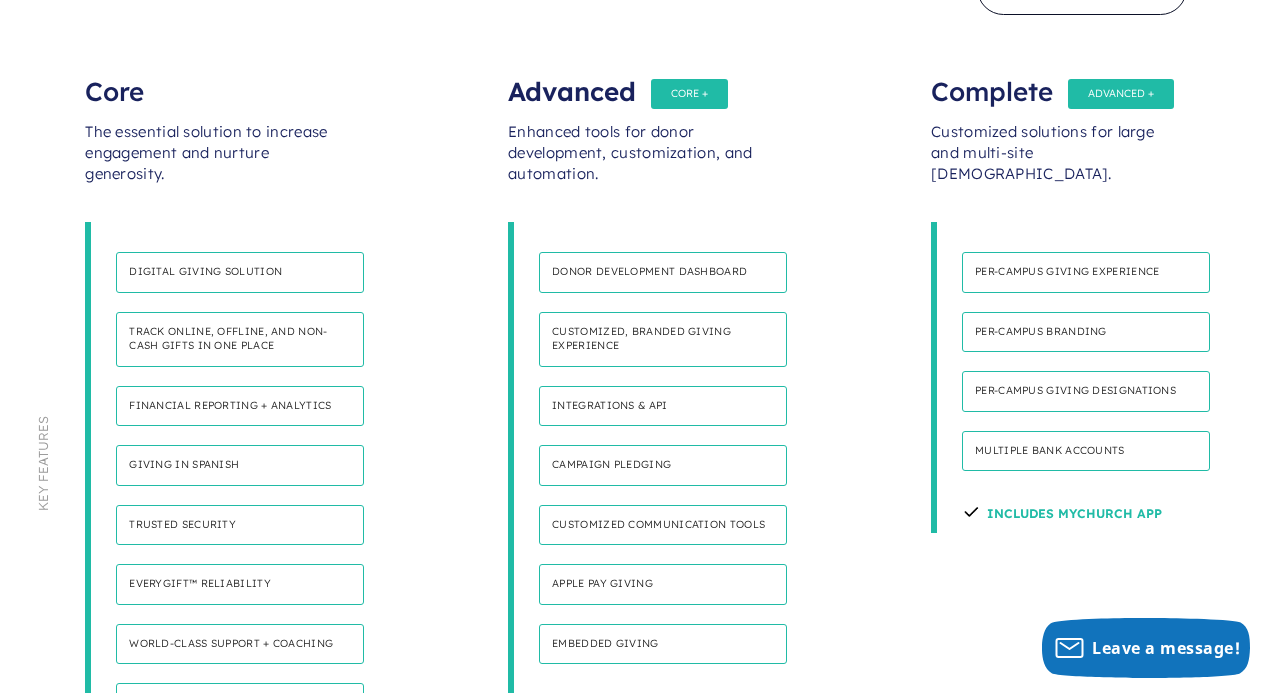 click on "Track online, offline, and non-cash gifts in one place" at bounding box center [240, 339] 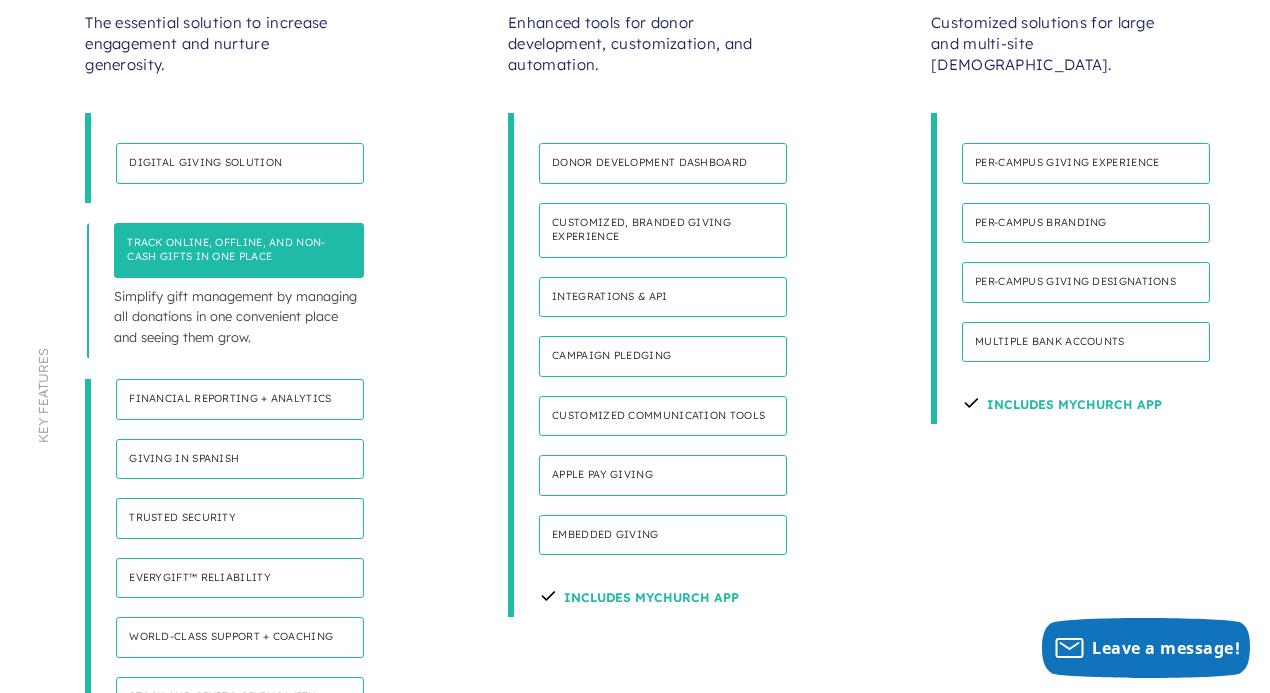 scroll, scrollTop: 1333, scrollLeft: 0, axis: vertical 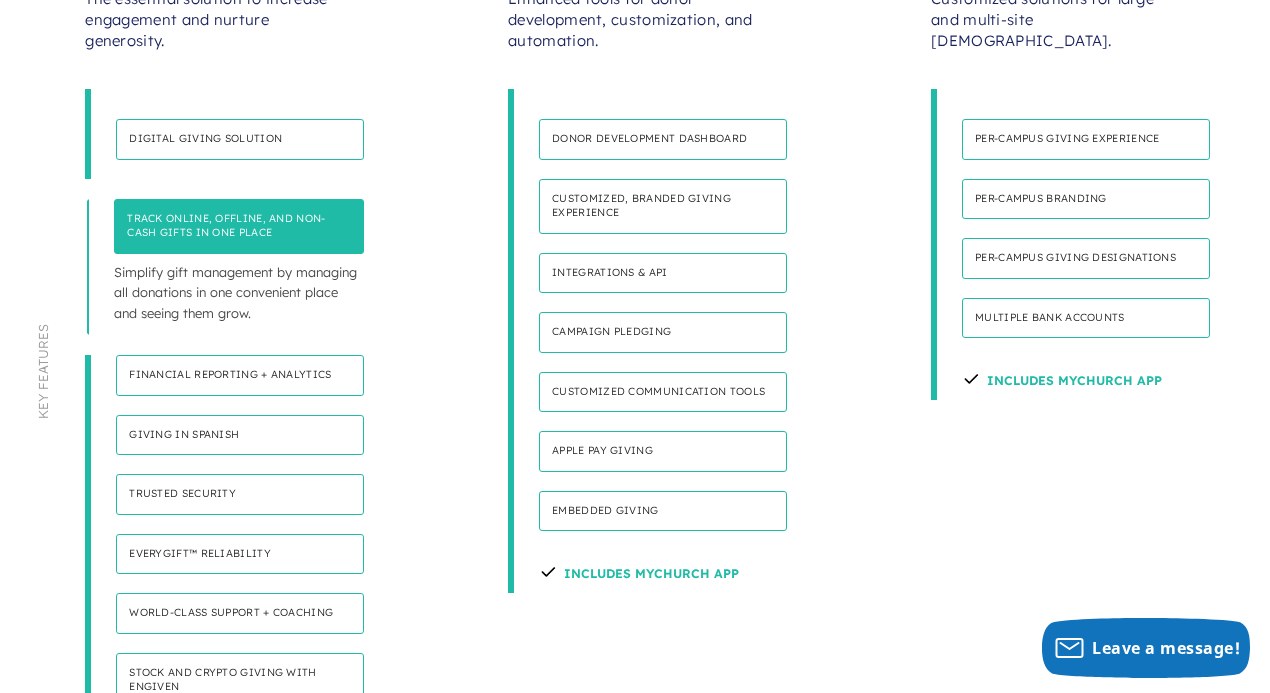 click on "Financial reporting + analytics" at bounding box center [240, 375] 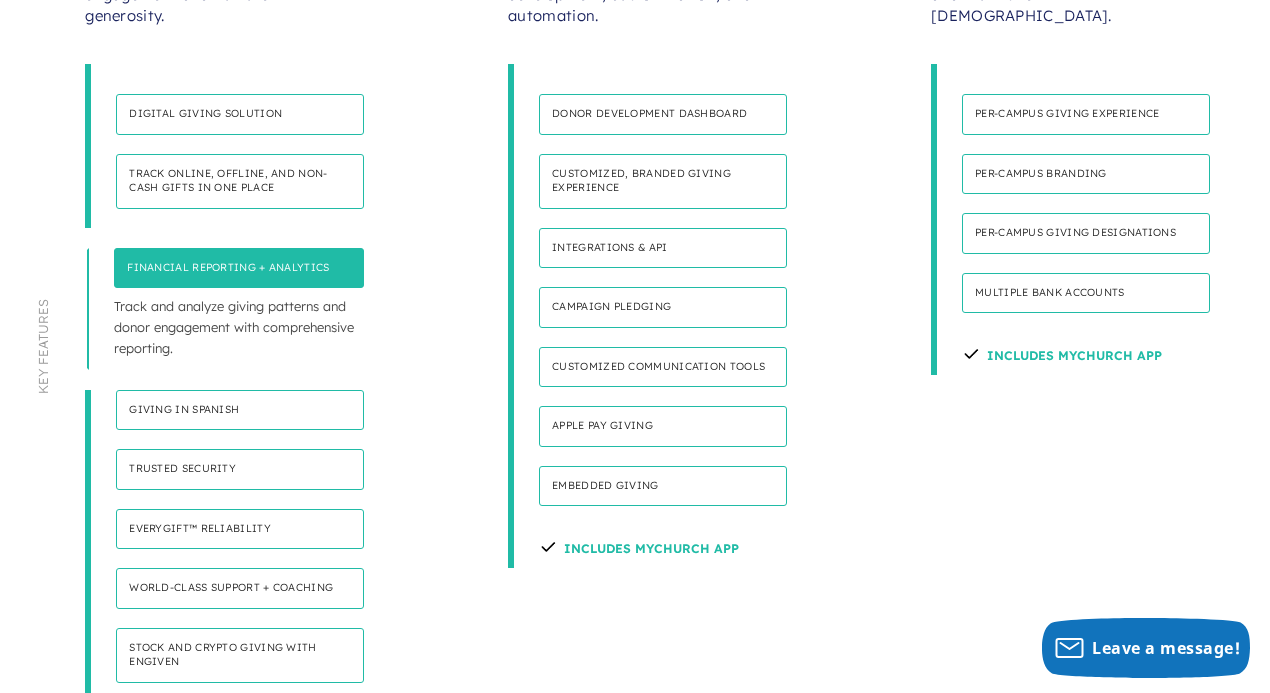 scroll, scrollTop: 1333, scrollLeft: 0, axis: vertical 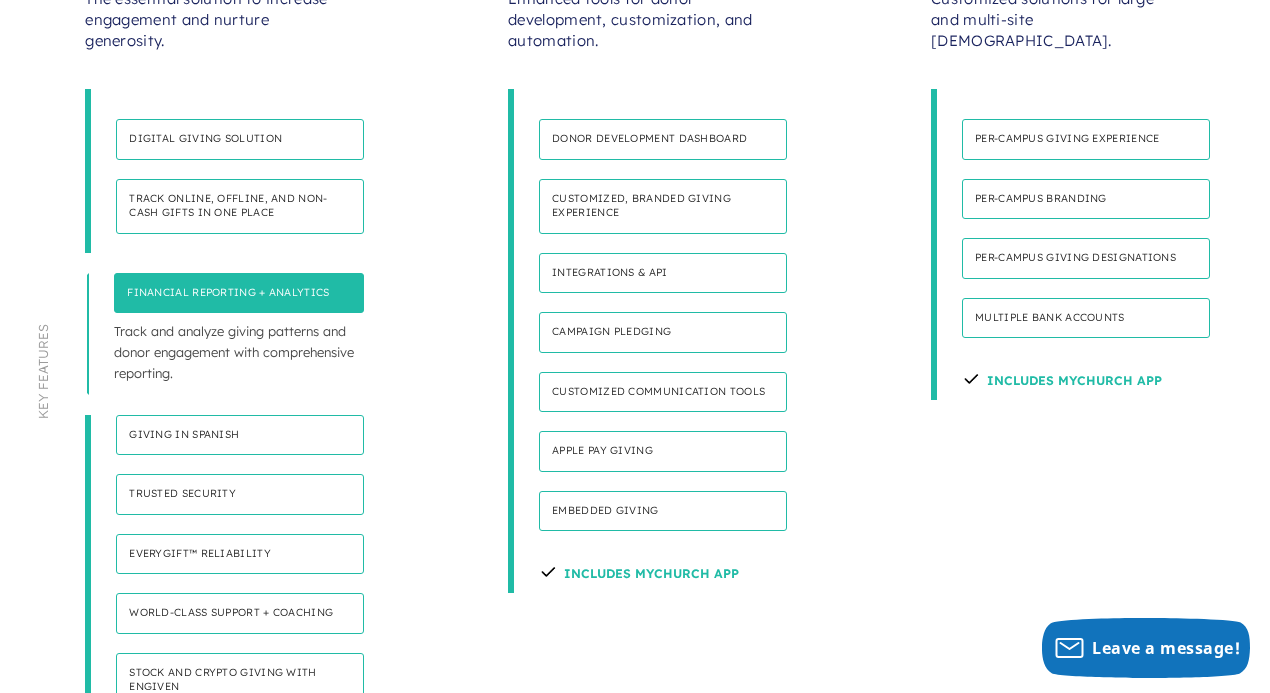 click on "Includes Mychurch App" at bounding box center [639, 571] 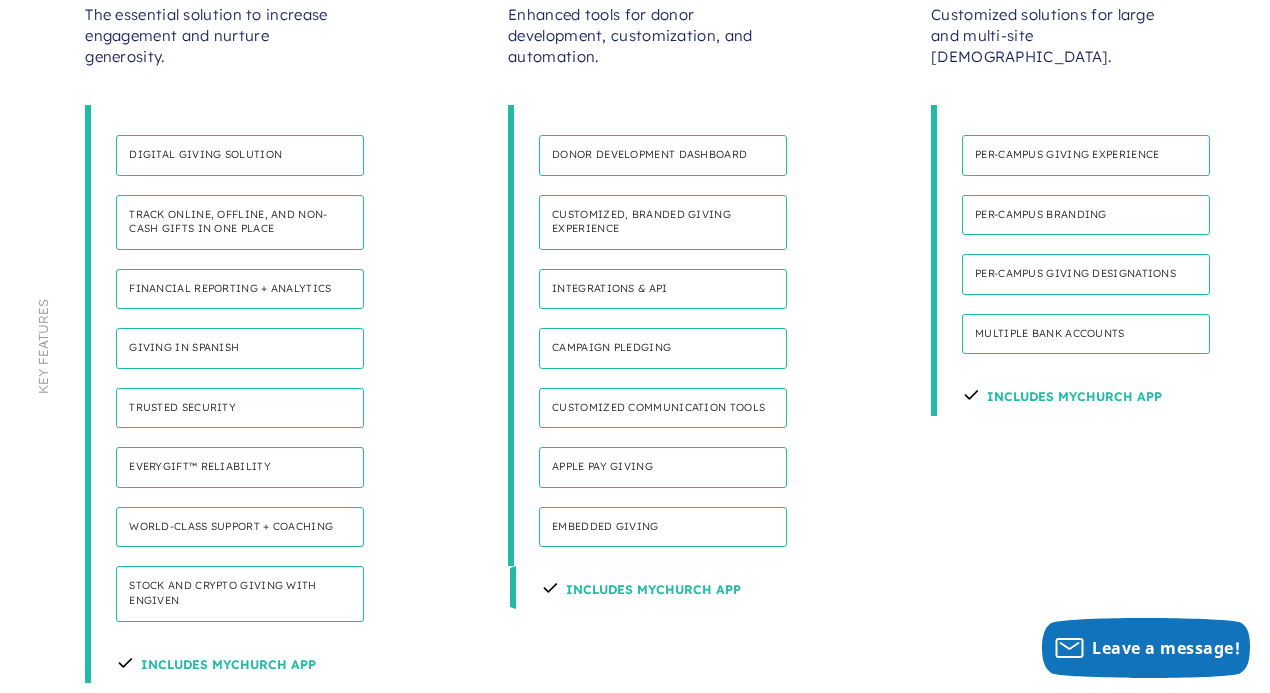 scroll, scrollTop: 1292, scrollLeft: 0, axis: vertical 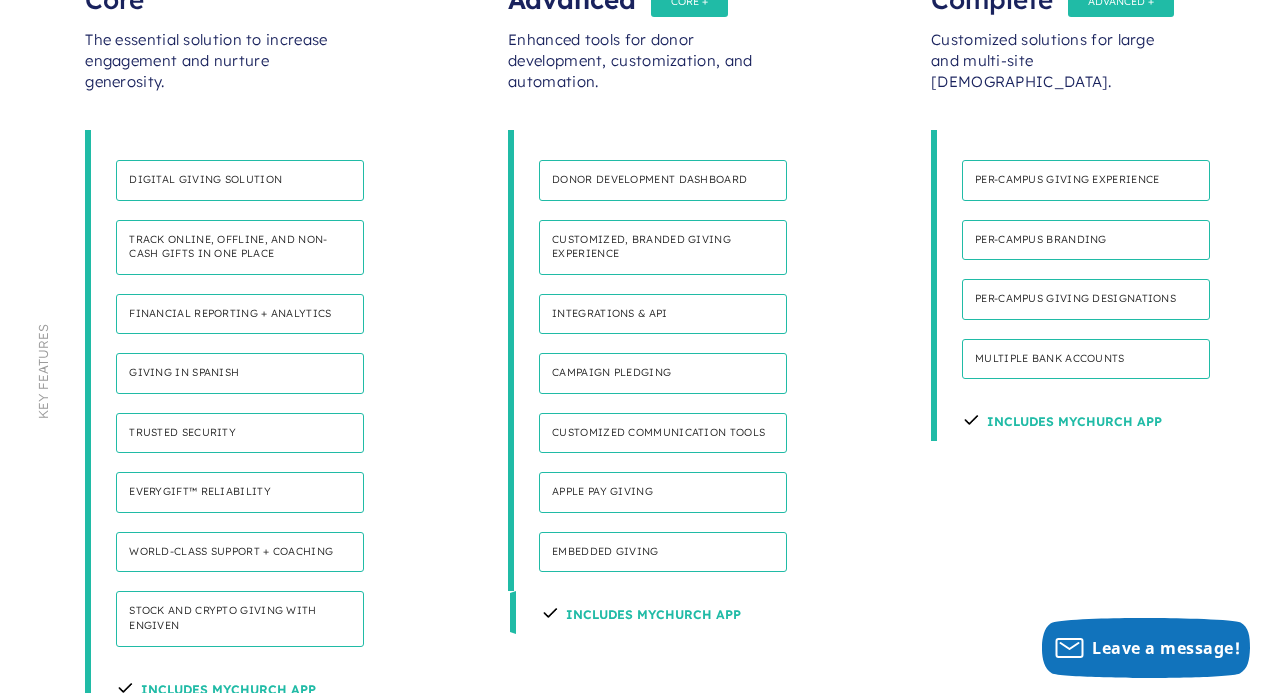 click on "Embedded Giving" at bounding box center (663, 552) 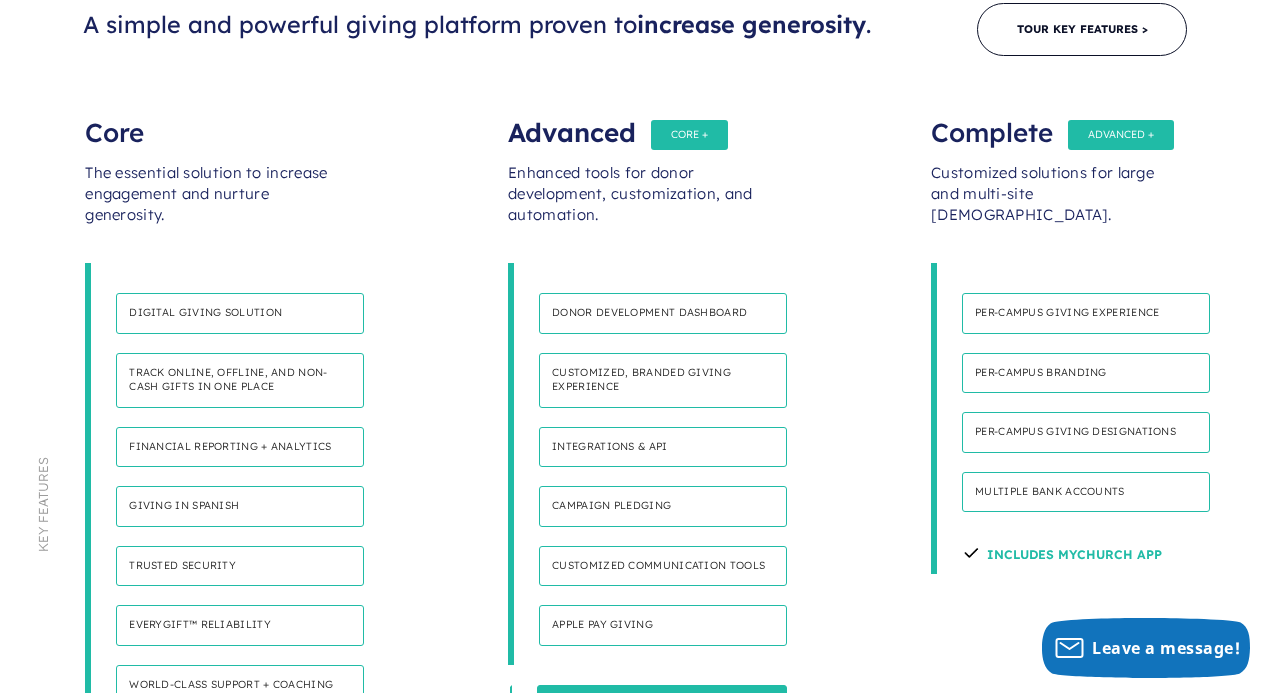 scroll, scrollTop: 692, scrollLeft: 0, axis: vertical 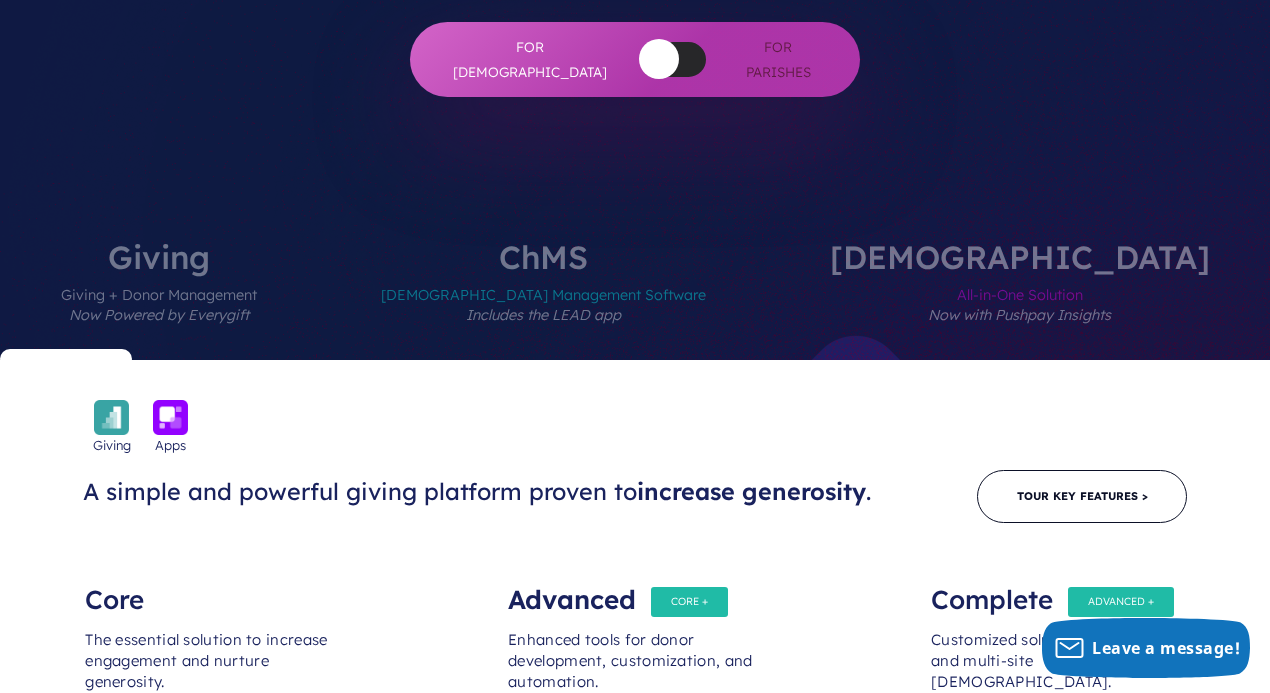 click on "Advanced" at bounding box center [635, 590] 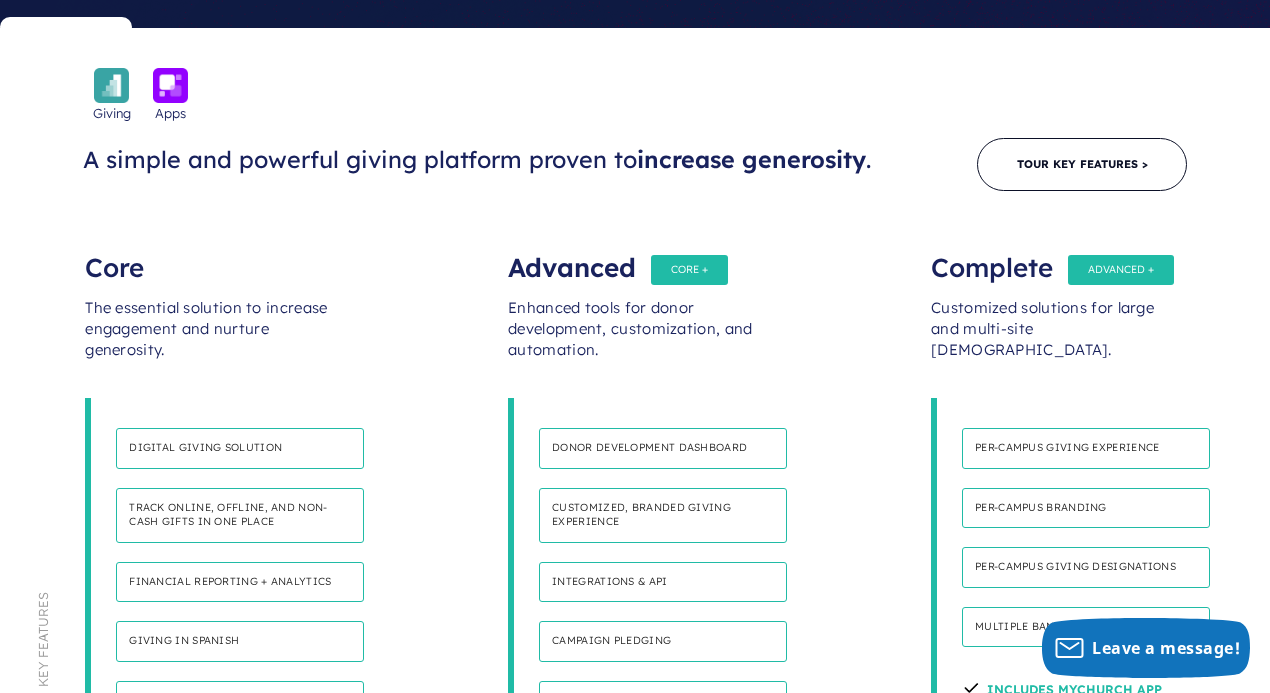 scroll, scrollTop: 1026, scrollLeft: 0, axis: vertical 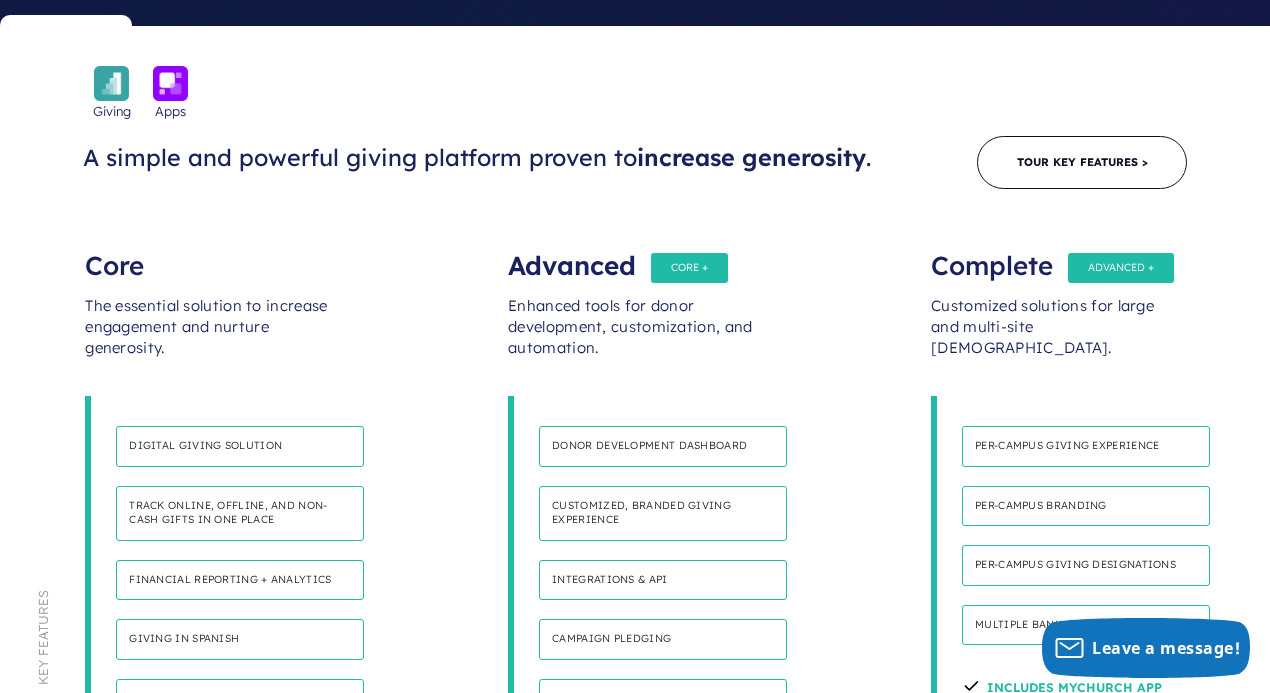 click on "Donor development dashboard" at bounding box center (663, 446) 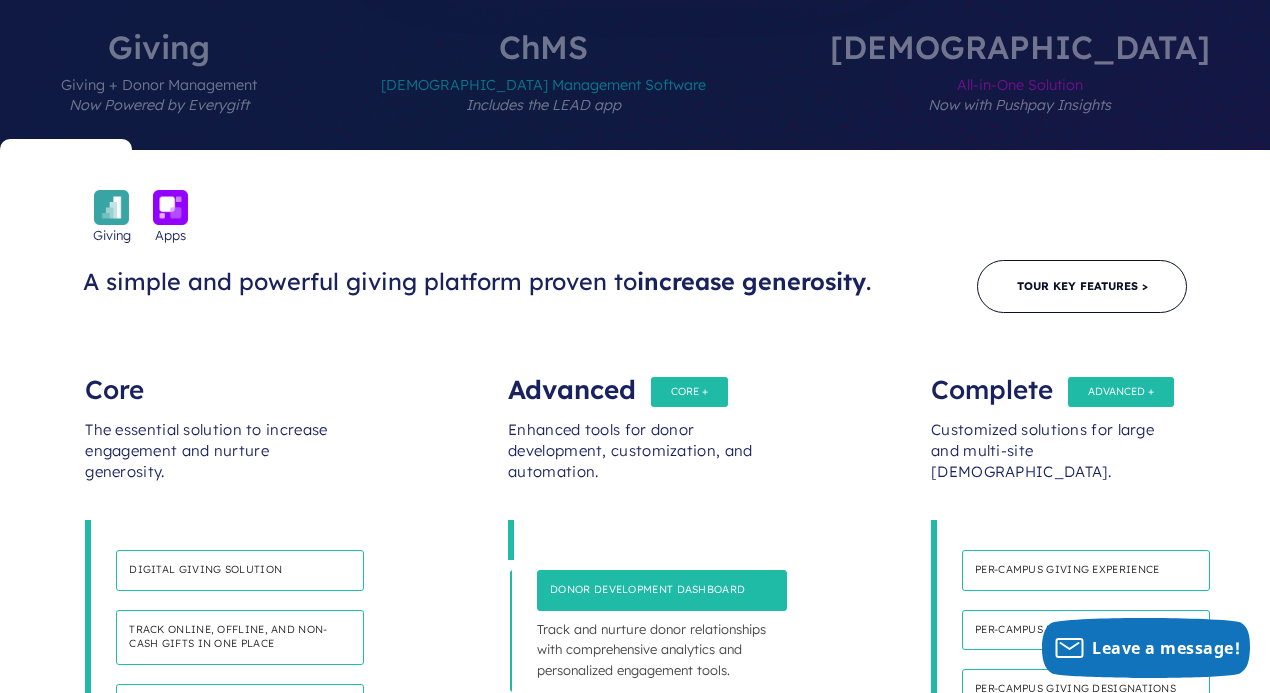 scroll, scrollTop: 892, scrollLeft: 0, axis: vertical 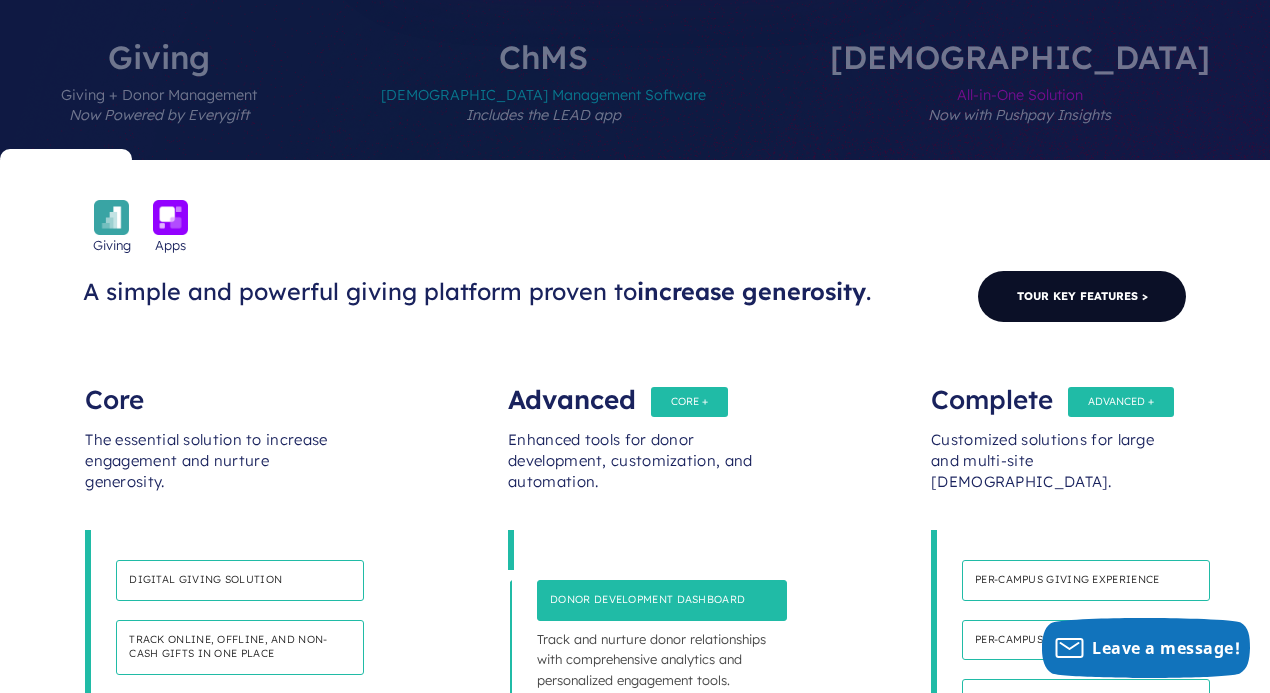 click on "Tour Key Features >" at bounding box center [1082, 296] 